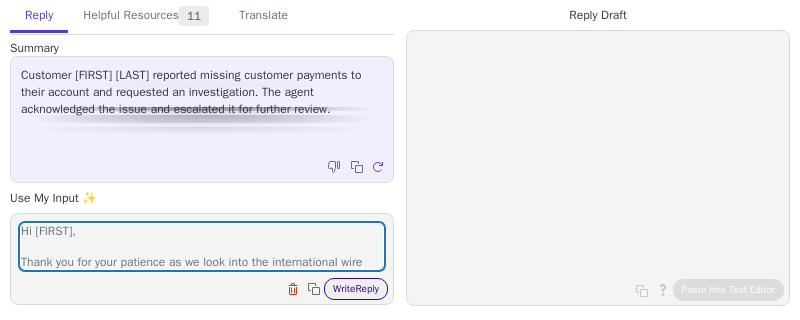 type on "Hi Vivek,
Thank you for your patience as we look into the international wire transfers that didn't post in your account.
Please let me know if the same amounts posted on your account within 24-48 hours from today." 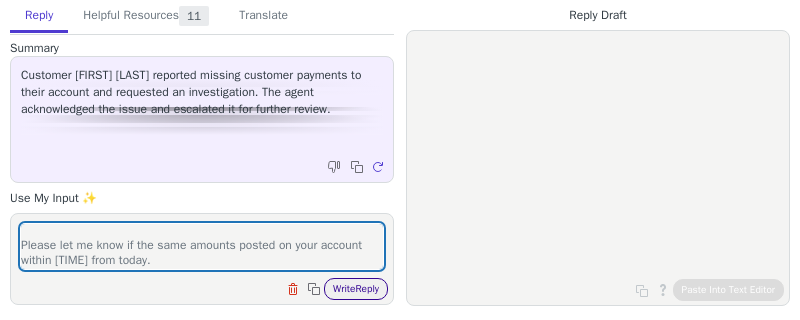 click on "Write  Reply" at bounding box center (356, 289) 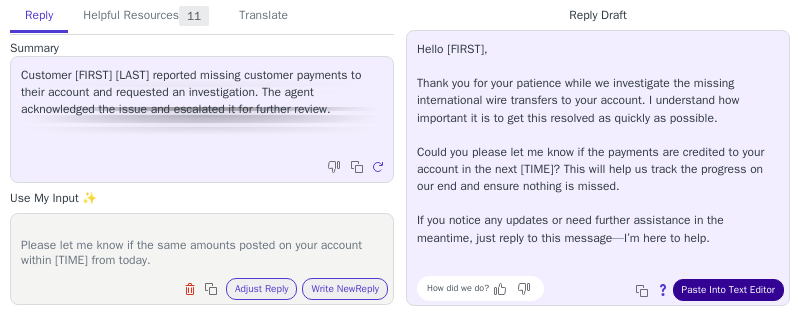 click on "Paste Into Text Editor" at bounding box center (728, 290) 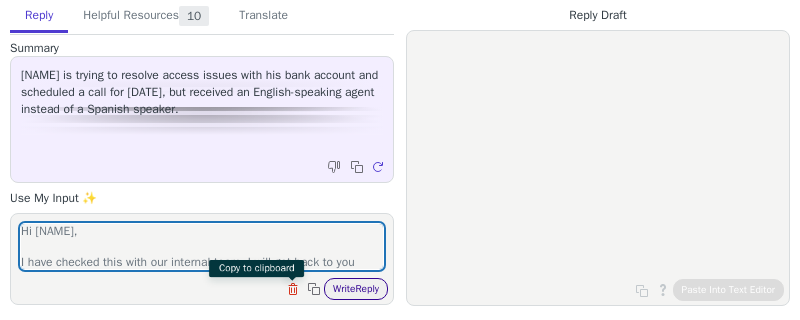scroll, scrollTop: 0, scrollLeft: 0, axis: both 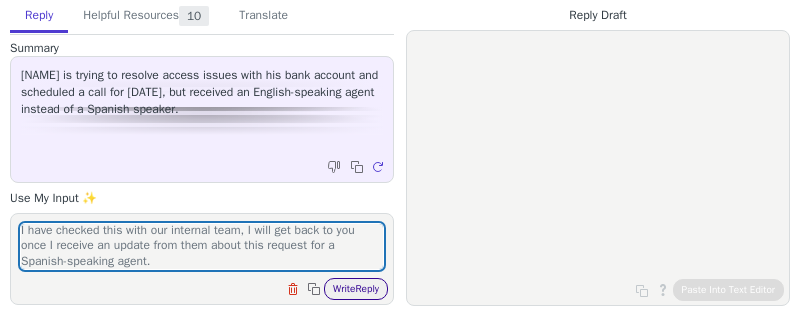 type on "Hi Victor,
I have checked this with our internal team, I will get back to you once I receive an update from them about this request for a Spanish-speaking agent." 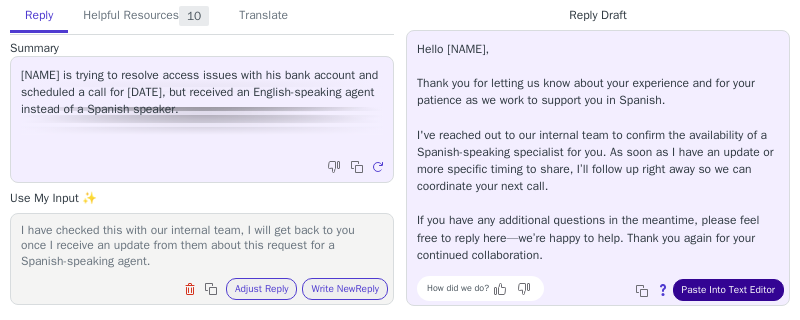 click on "Paste Into Text Editor" at bounding box center [728, 290] 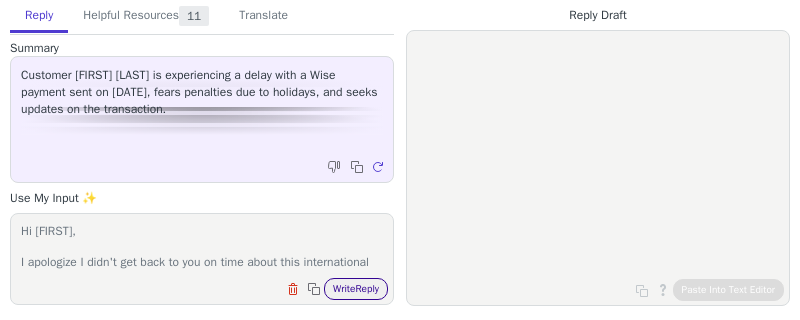 click on "Write  Reply" at bounding box center [356, 289] 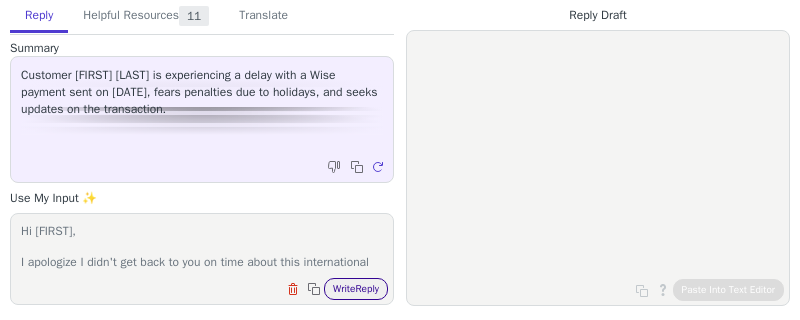 scroll, scrollTop: 0, scrollLeft: 0, axis: both 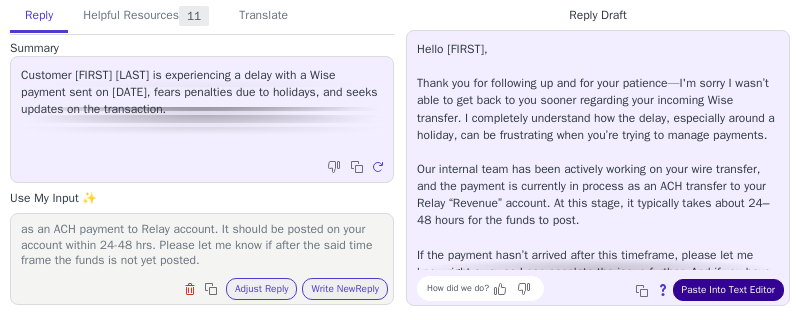 click on "Paste Into Text Editor" at bounding box center [728, 290] 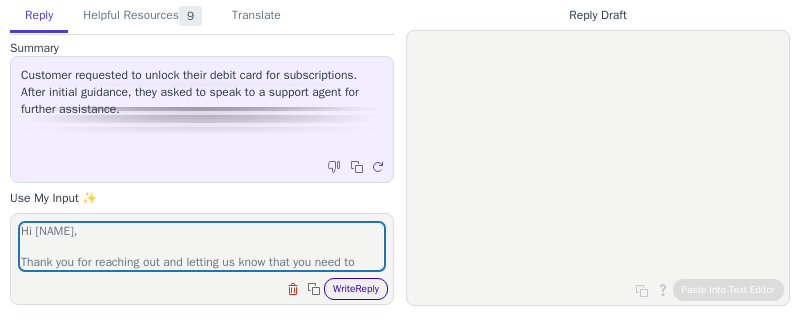 scroll, scrollTop: 0, scrollLeft: 0, axis: both 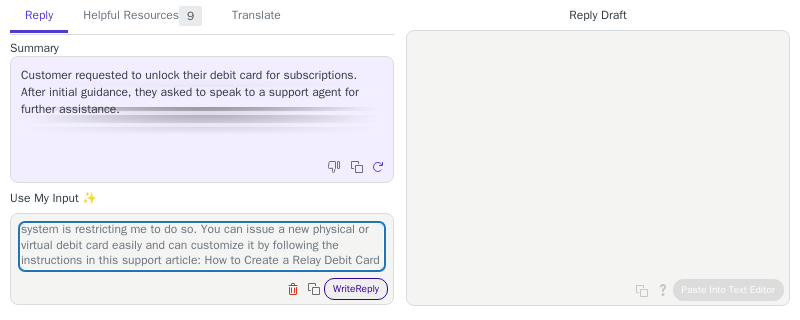 type on "Hi Michael,
Thank you for reaching out and letting us know that you need to request a new card.
As much as I would love to immediately process this for you, the system is restricting me to do so. You can issue a new physical or virtual debit card easily and can customize it by following the instructions in this support article: How to Create a Relay Debit Card" 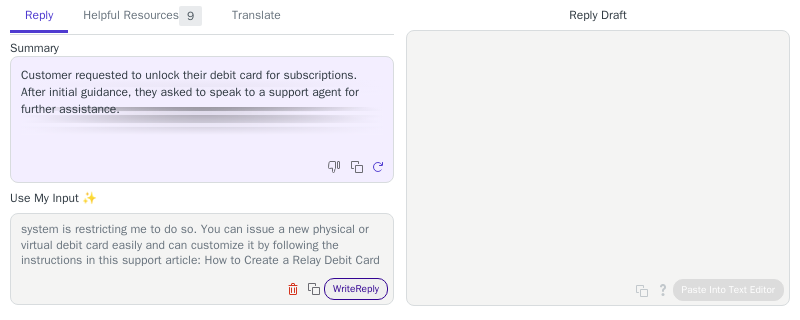 click on "Write  Reply" at bounding box center [356, 289] 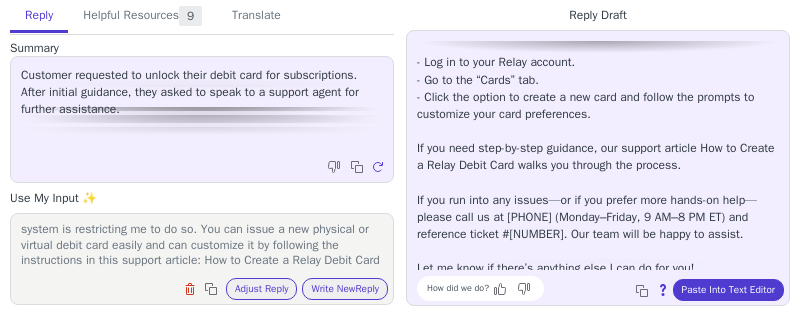 scroll, scrollTop: 164, scrollLeft: 0, axis: vertical 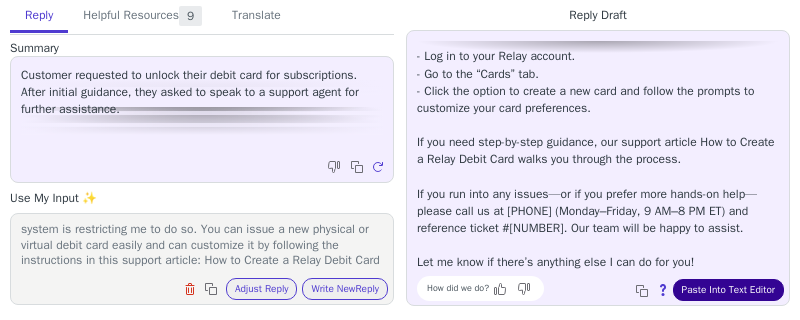 click on "Paste Into Text Editor" at bounding box center [728, 290] 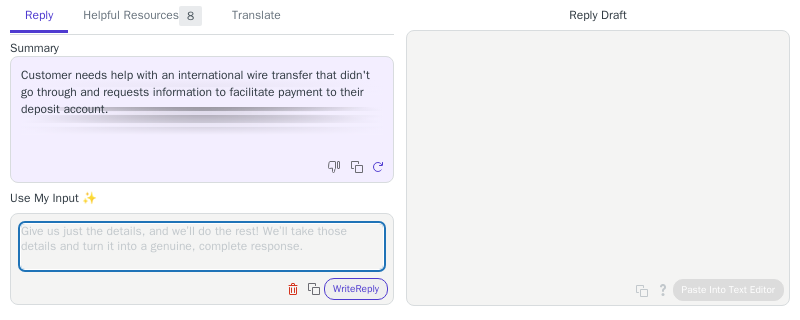 scroll, scrollTop: 0, scrollLeft: 0, axis: both 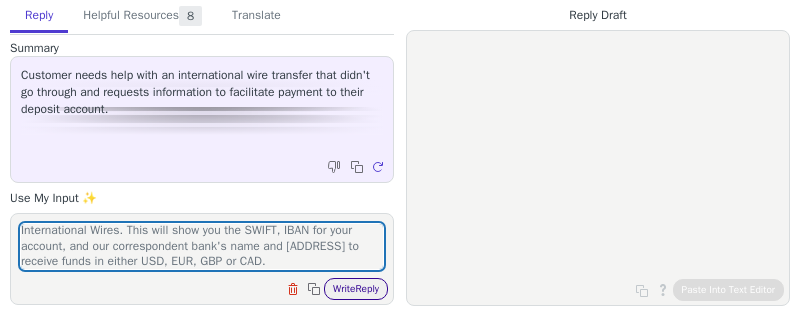 type on "Hi [FIRST],
Thanks for reaching out. I'm happy to help!
Please note that for international wire, your Routing number and Swift code is the same. The first screenshot for International wire is the one you can provide to the sender and just add the Name of your company and [ADDRESS]. Relay, you'll be able to view your international wire details by going to the Accounts page, clicking on the account you'd like to receive a wire to, and selecting Details > International Wires. This will show you the SWIFT, IBAN for your account, and our correspondent bank's name and [ADDRESS] to receive funds in either USD, EUR, GBP or CAD." 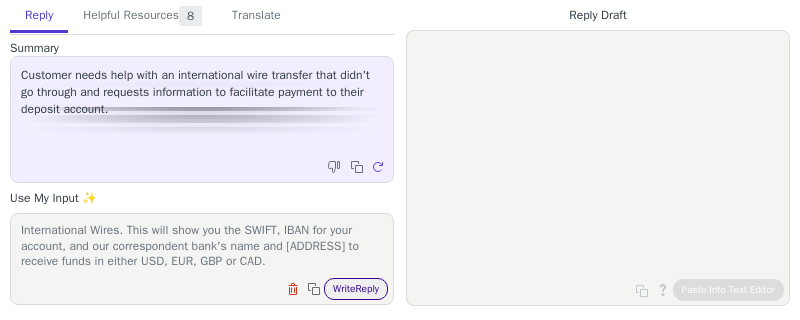 click on "Write  Reply" at bounding box center [356, 289] 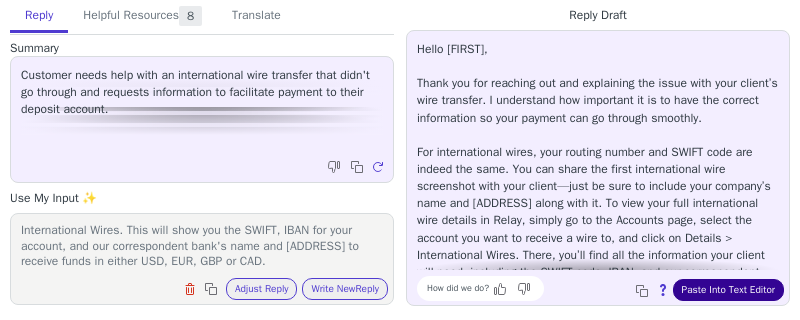 click on "Paste Into Text Editor" at bounding box center (728, 290) 